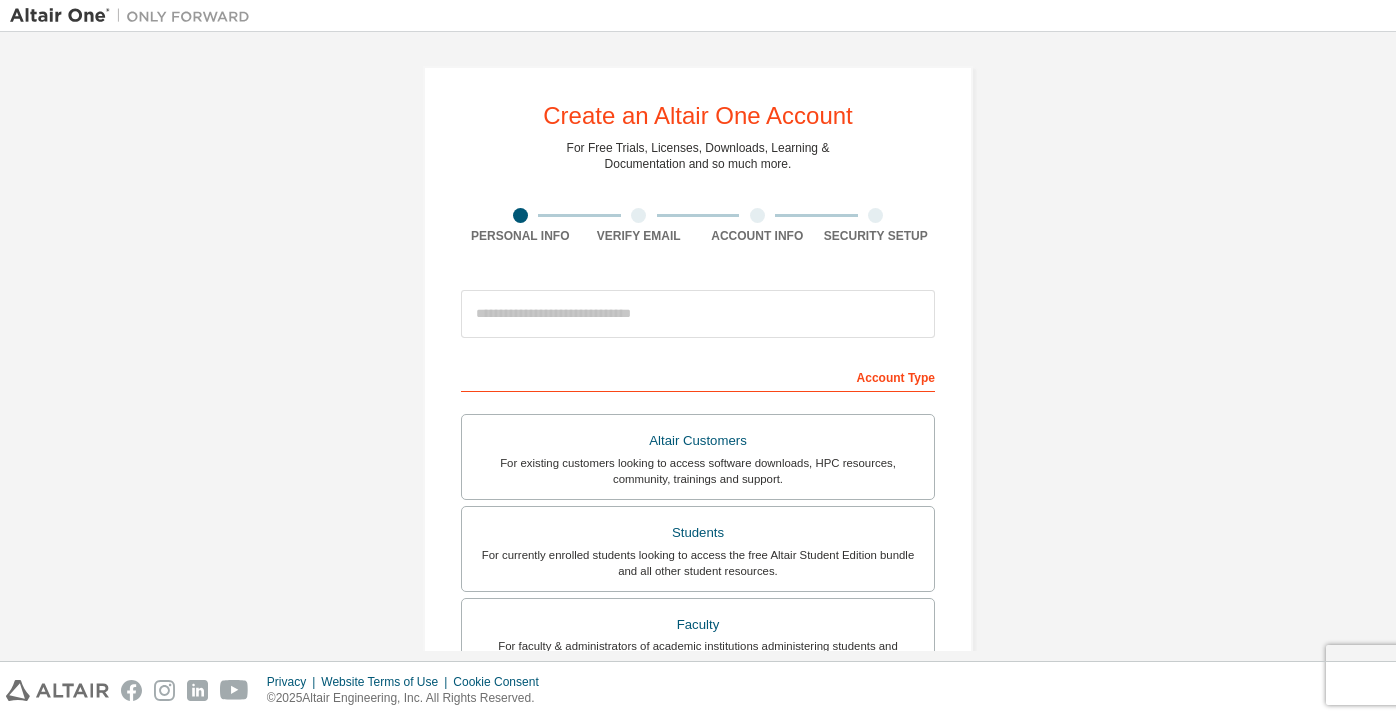 scroll, scrollTop: 0, scrollLeft: 0, axis: both 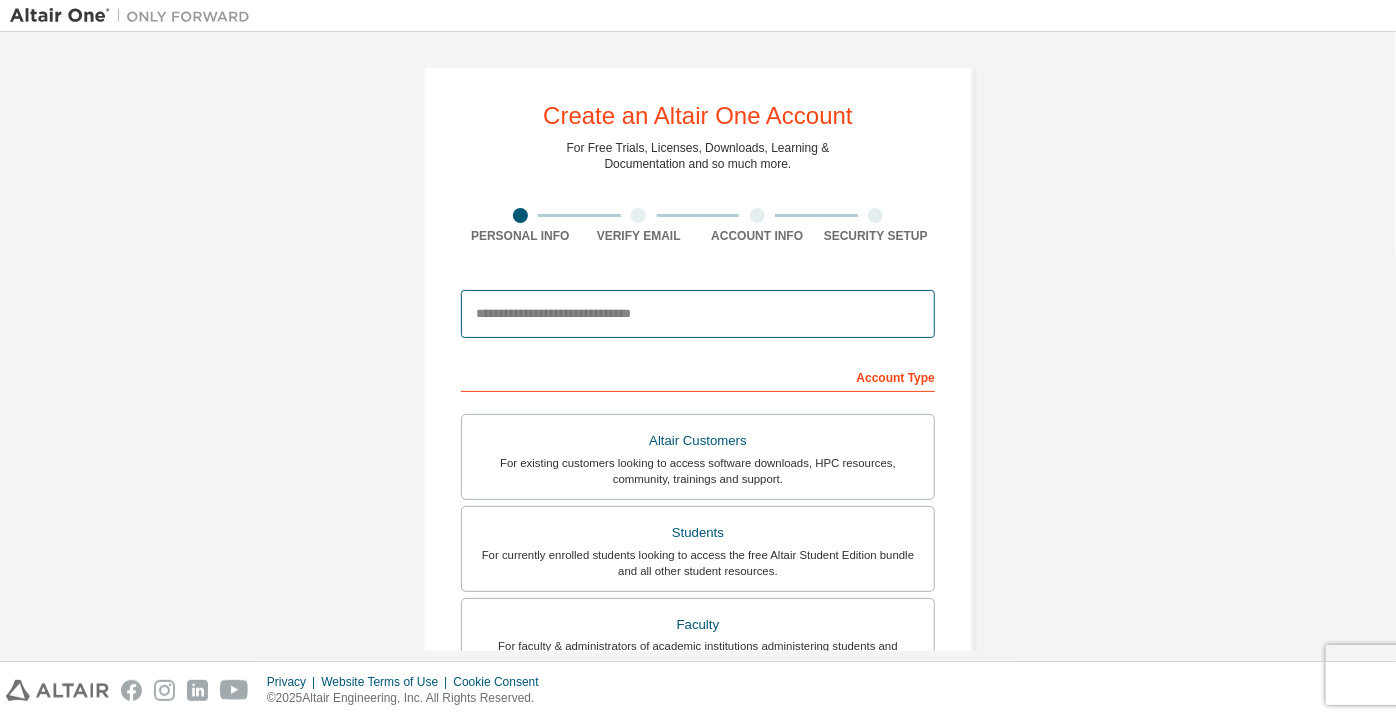 click at bounding box center [698, 314] 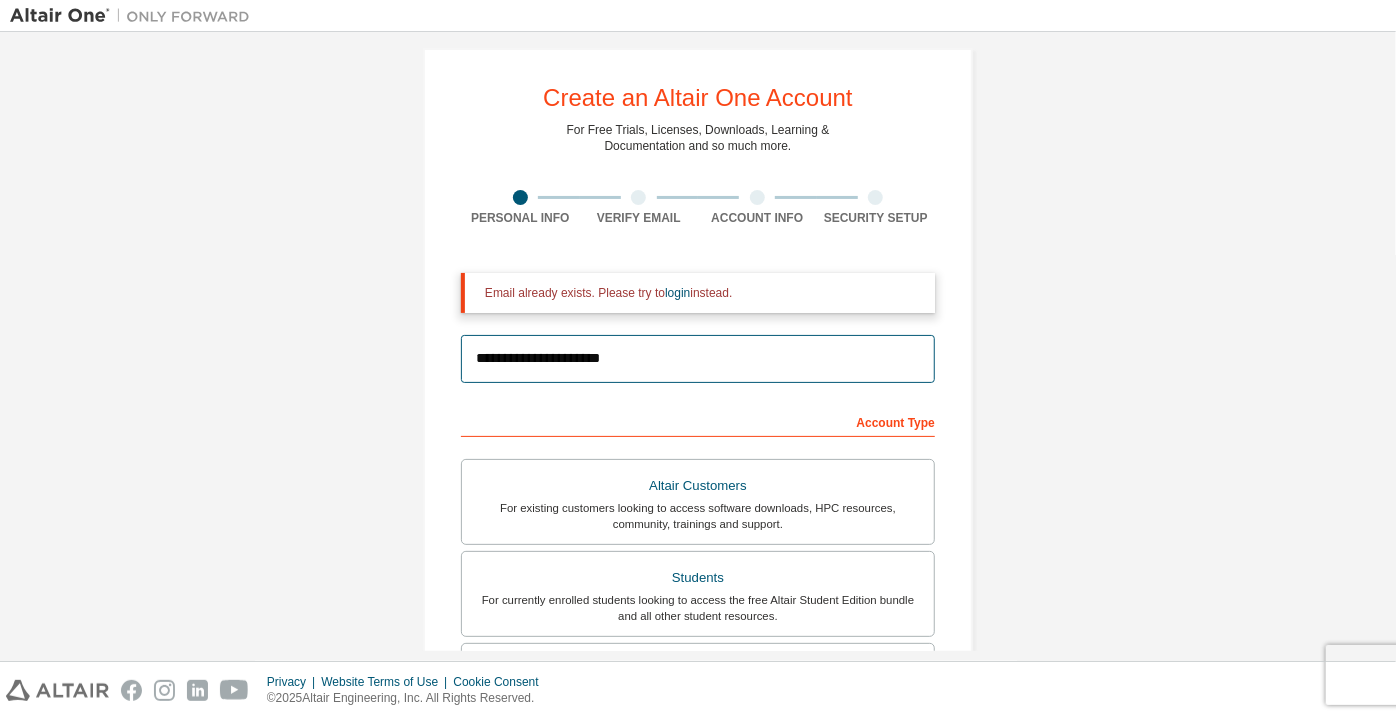 scroll, scrollTop: 0, scrollLeft: 0, axis: both 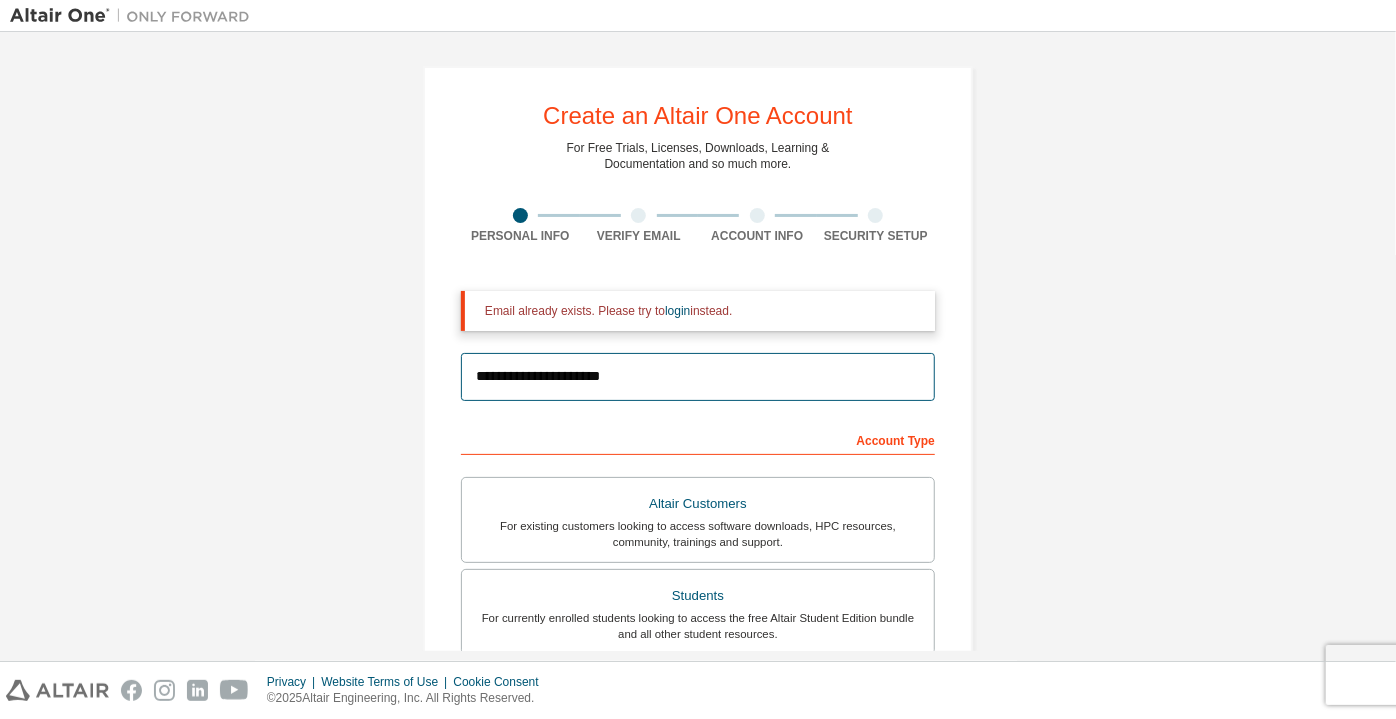 type on "**********" 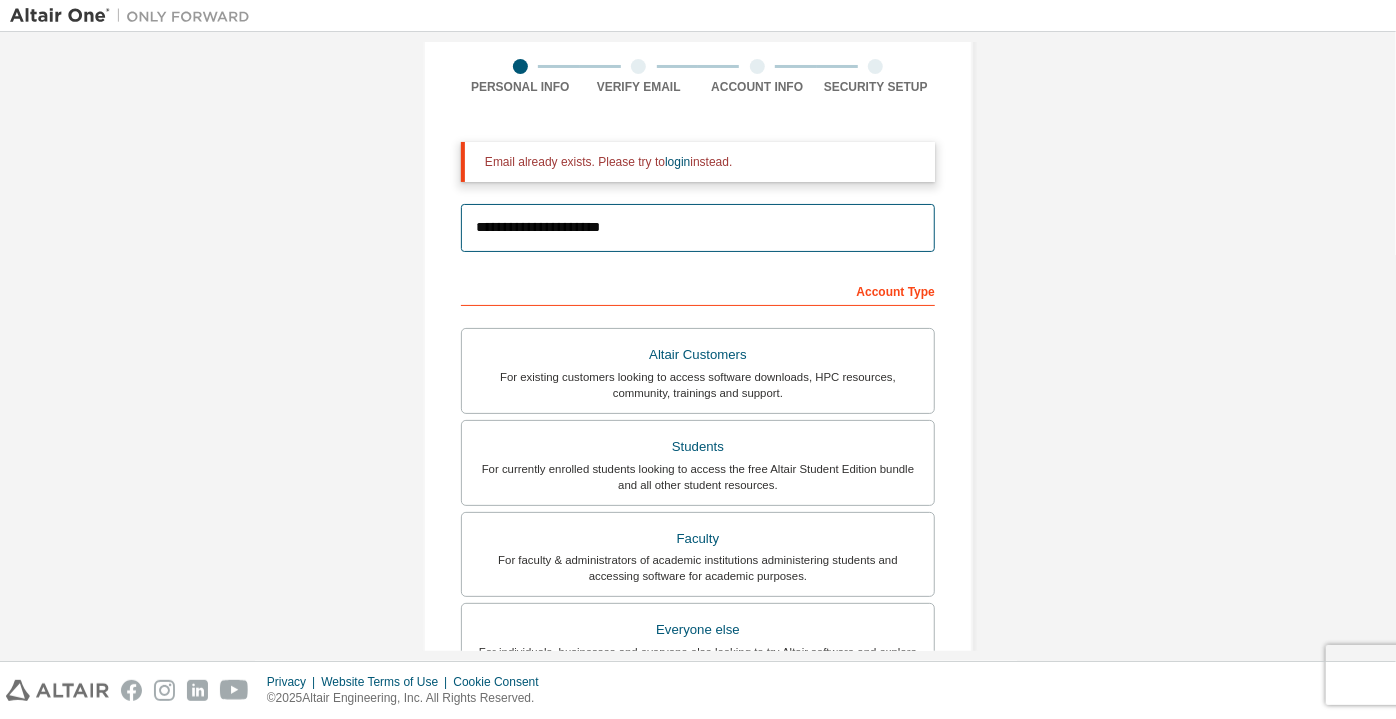 scroll, scrollTop: 0, scrollLeft: 0, axis: both 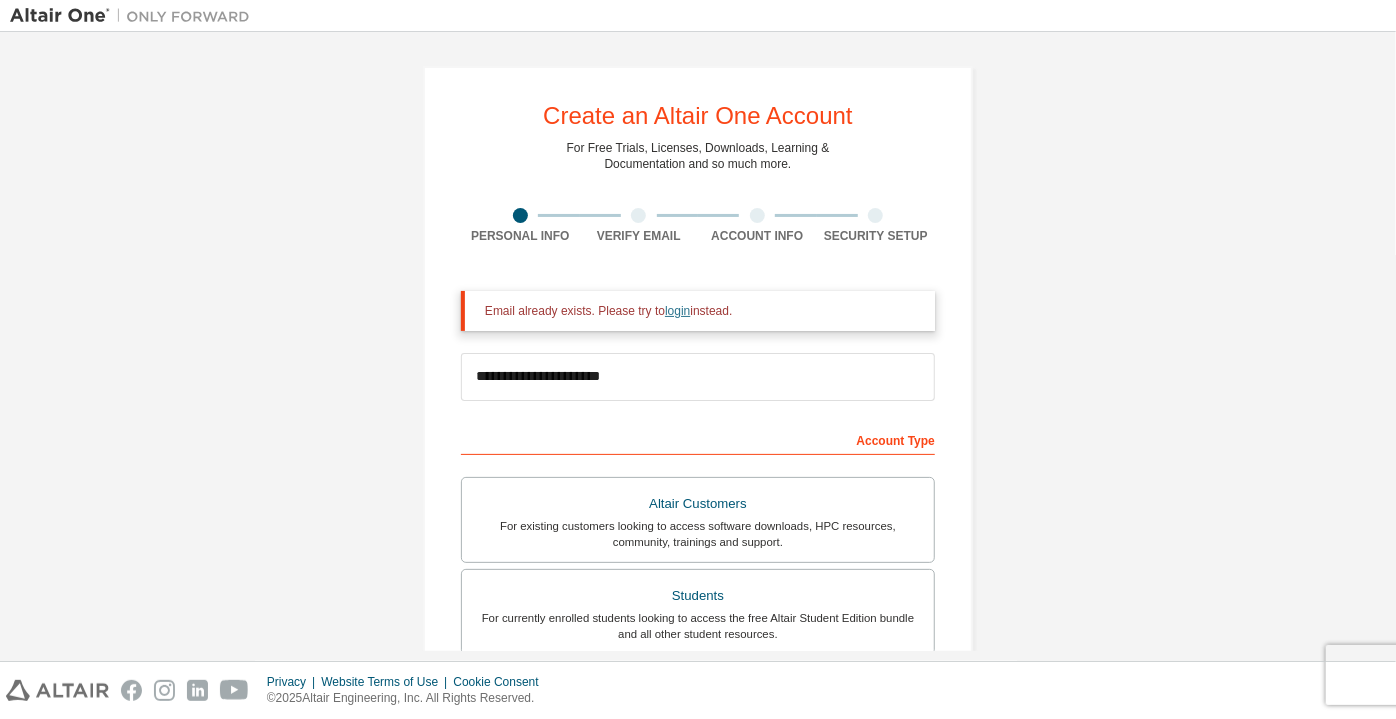 click on "login" at bounding box center (677, 311) 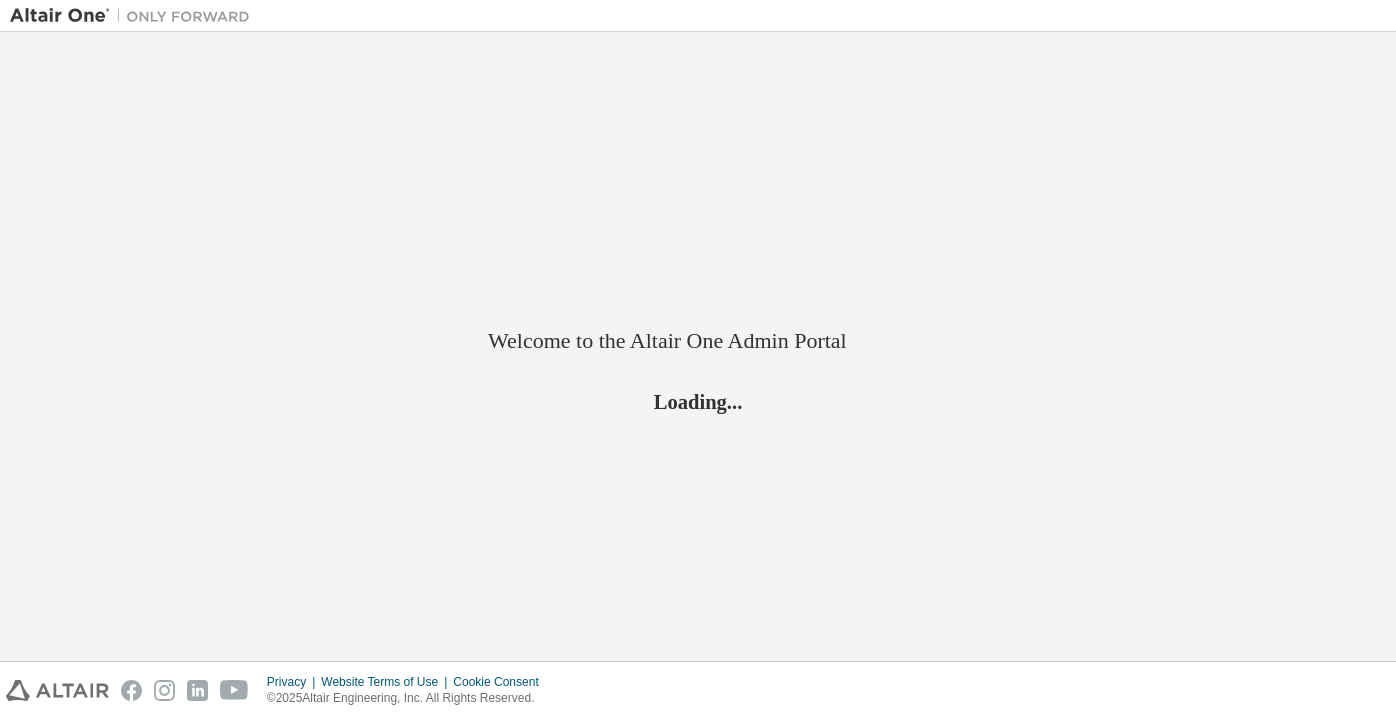 scroll, scrollTop: 0, scrollLeft: 0, axis: both 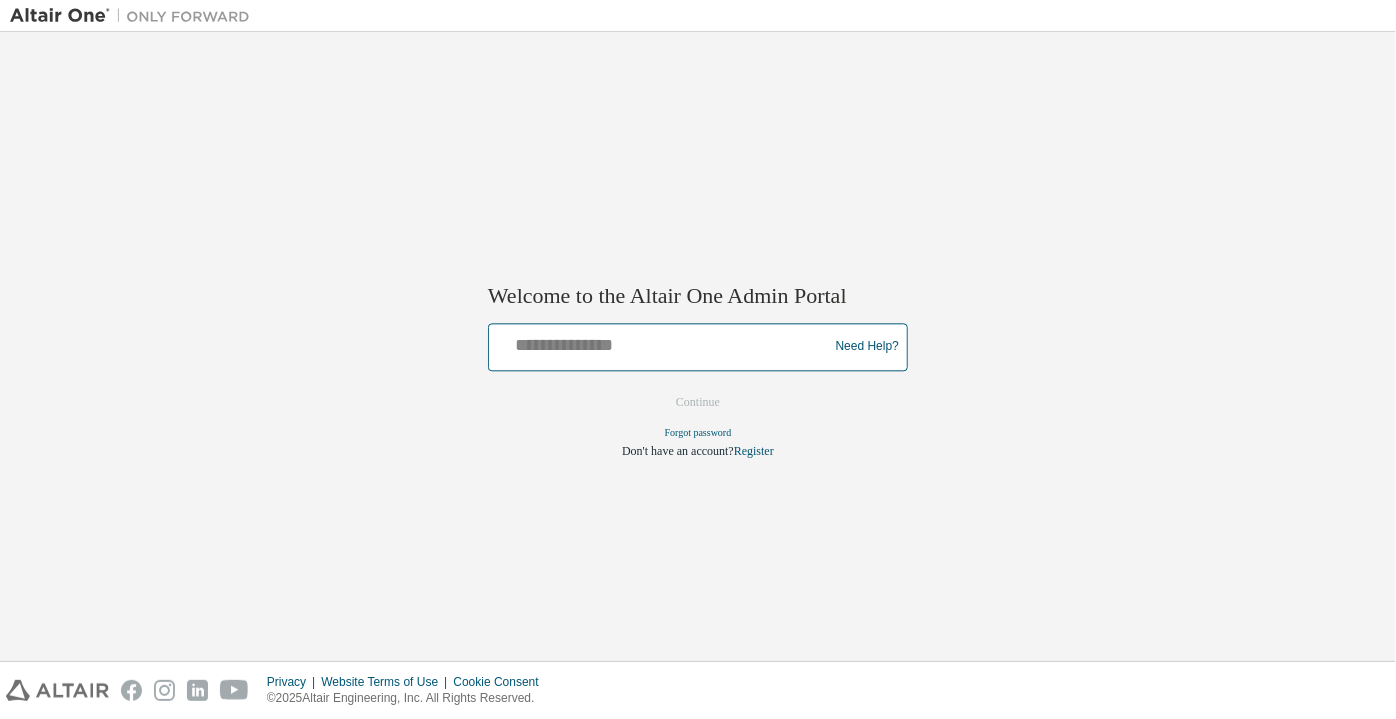 click at bounding box center [661, 342] 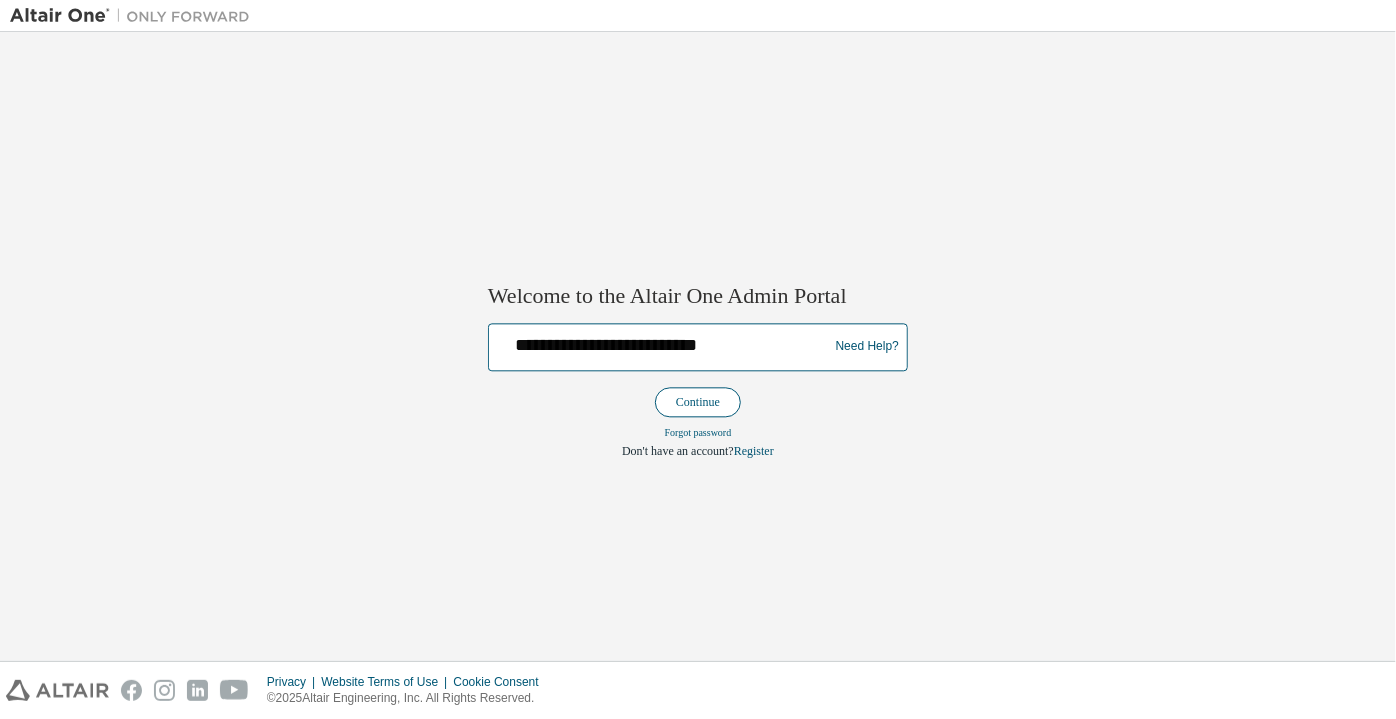 type on "**********" 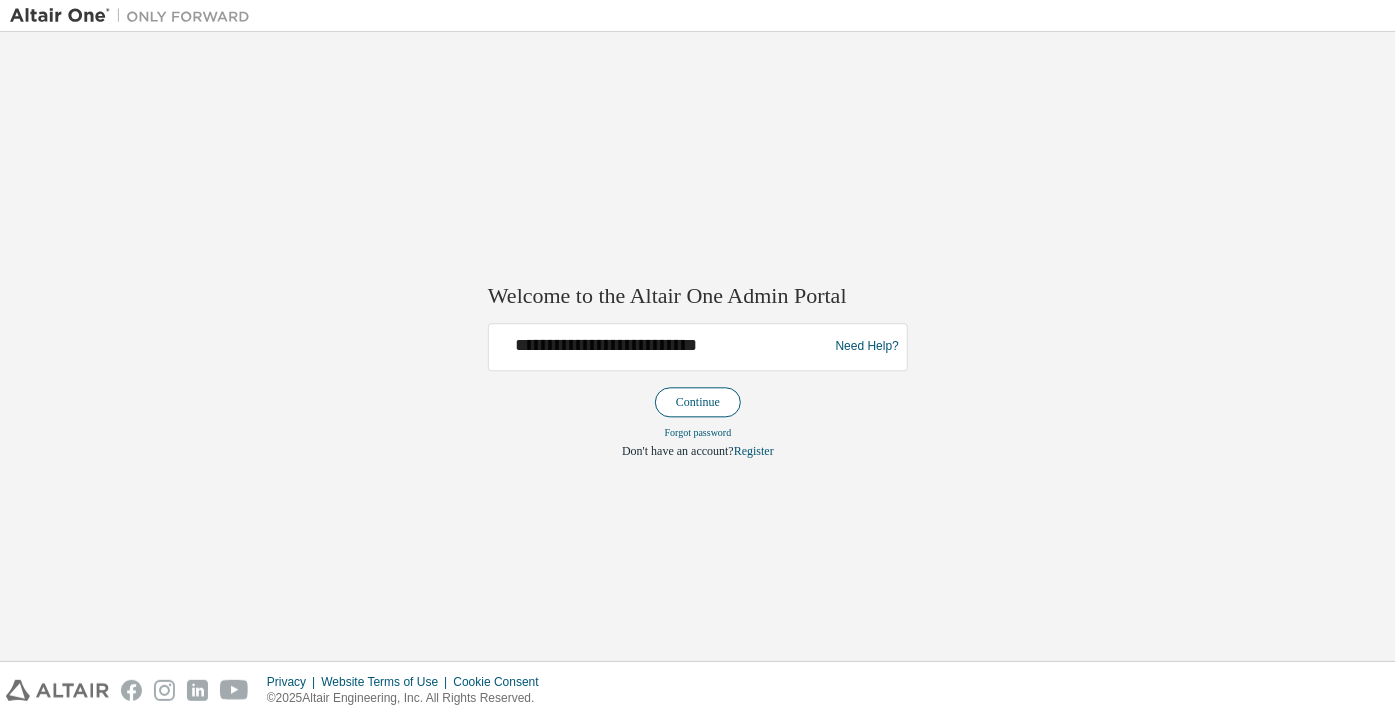 click on "Continue" at bounding box center (698, 402) 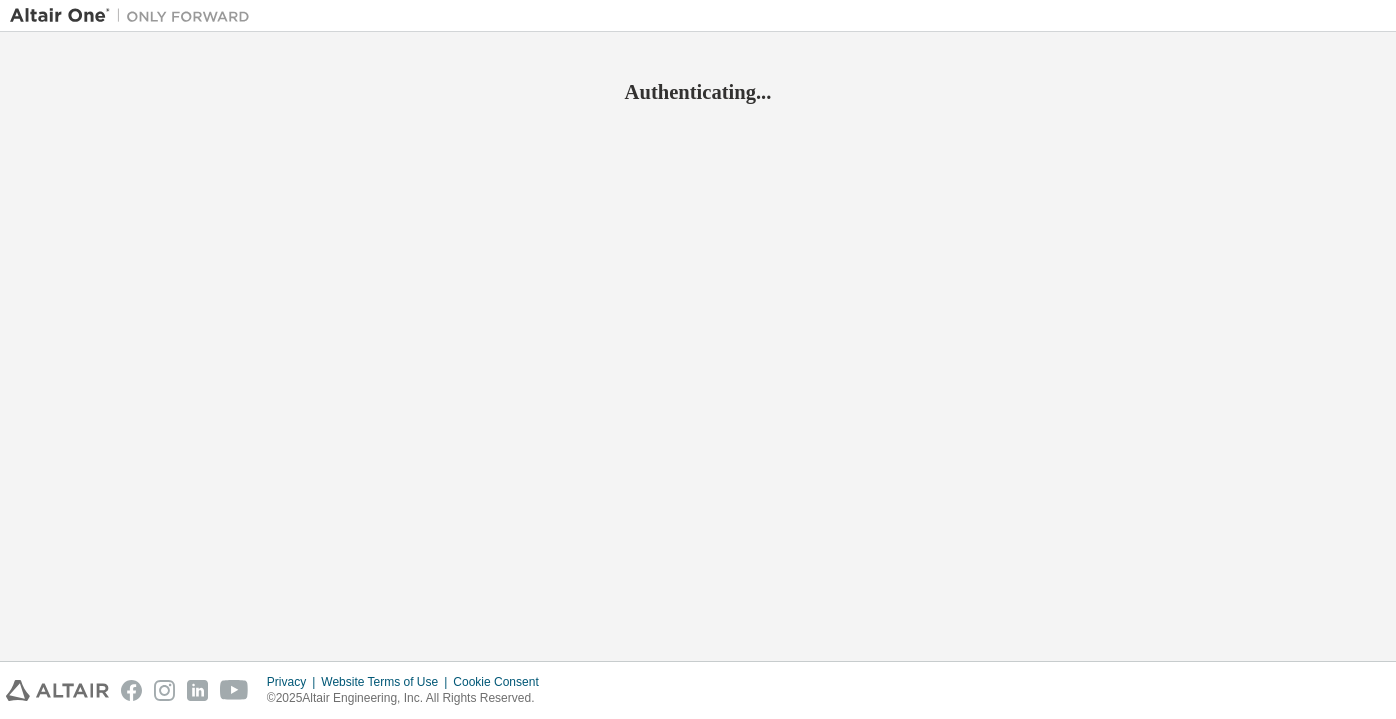 scroll, scrollTop: 0, scrollLeft: 0, axis: both 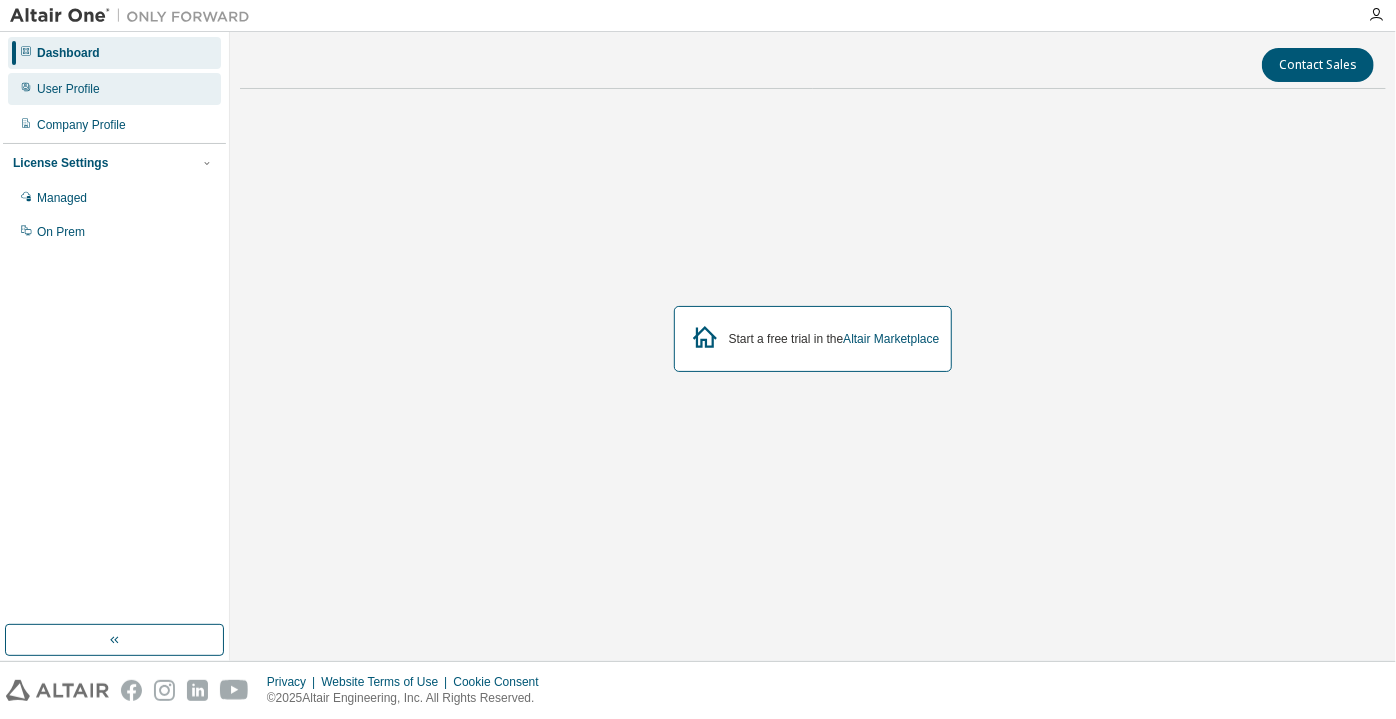click on "User Profile" at bounding box center (114, 89) 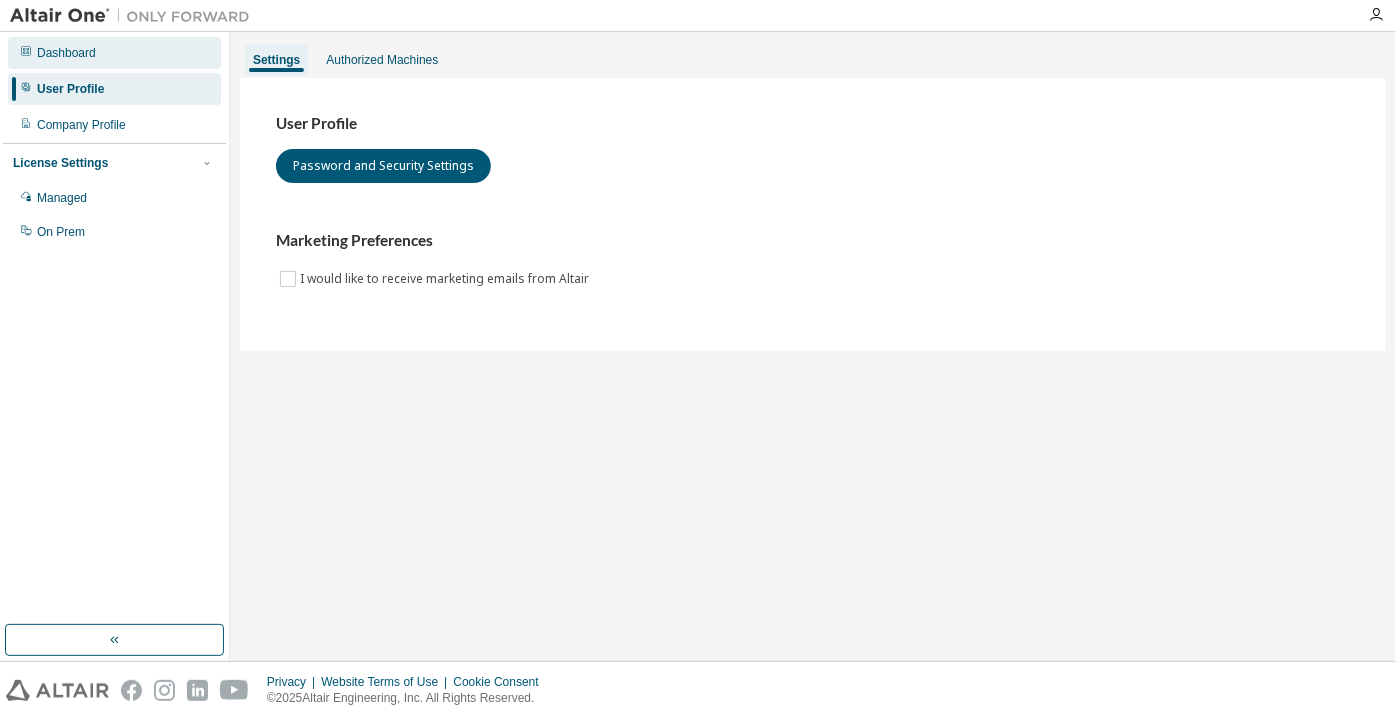 click on "Dashboard" at bounding box center (66, 53) 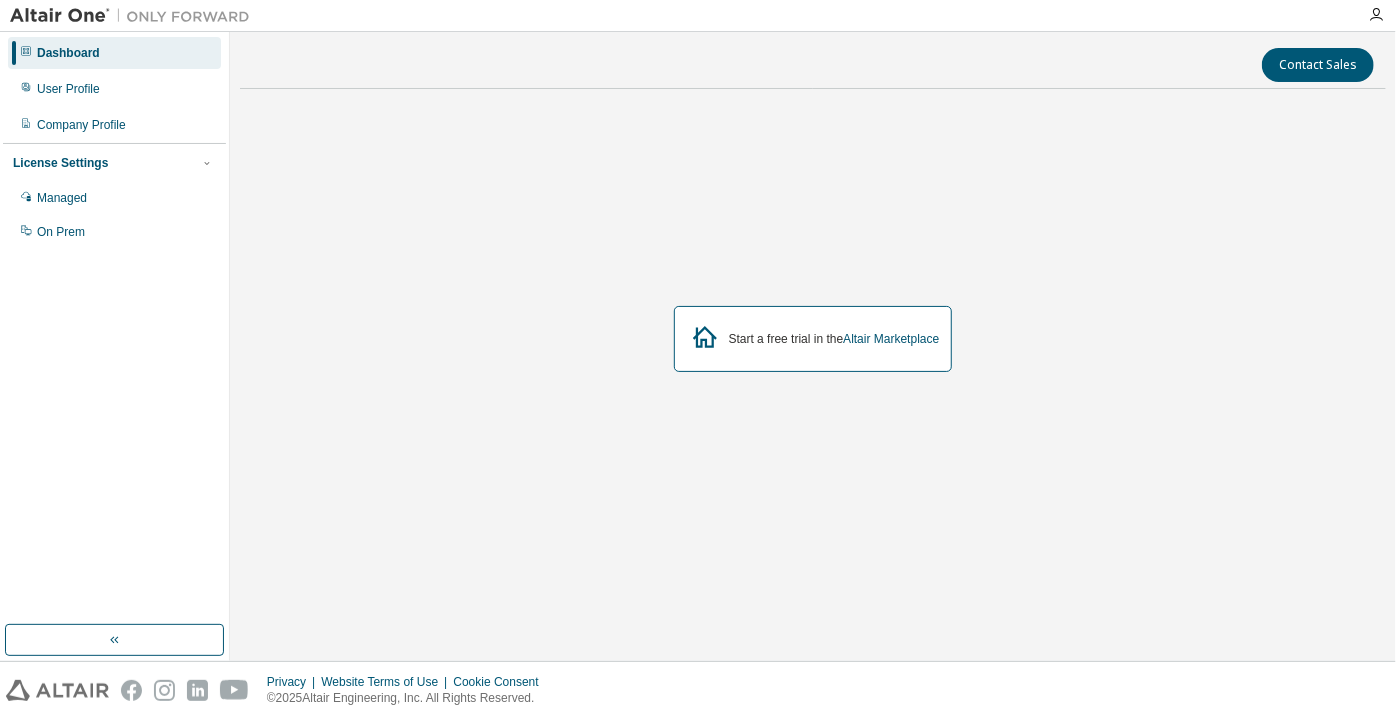 click at bounding box center [1376, 15] 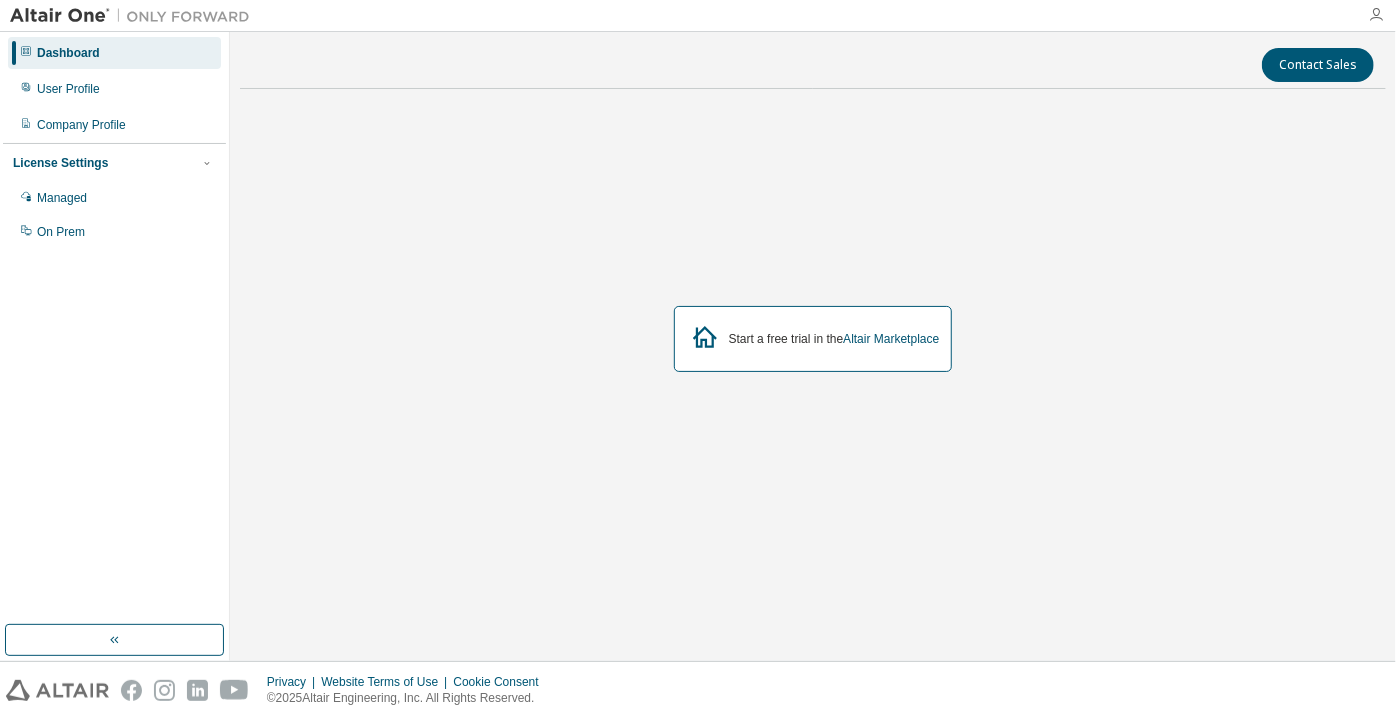 click at bounding box center [1376, 15] 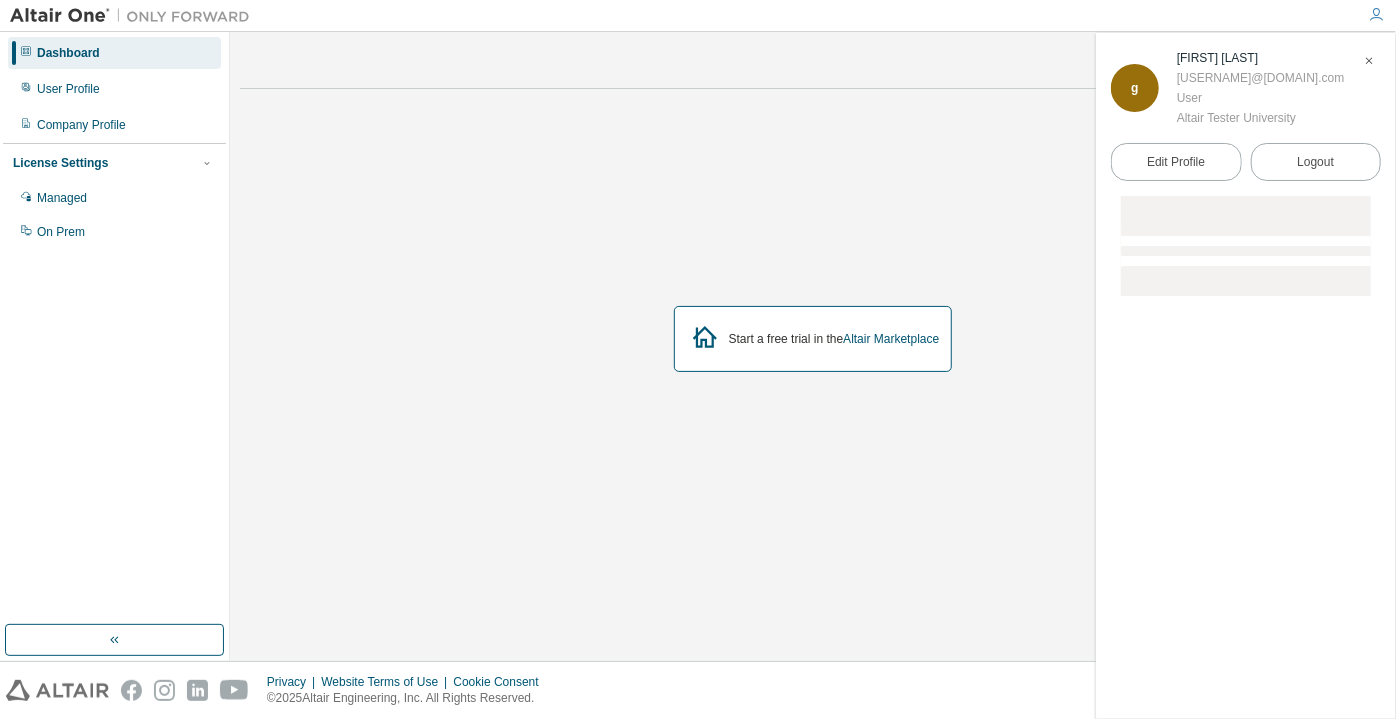click on "[FIRST] [LAST]" at bounding box center (1261, 58) 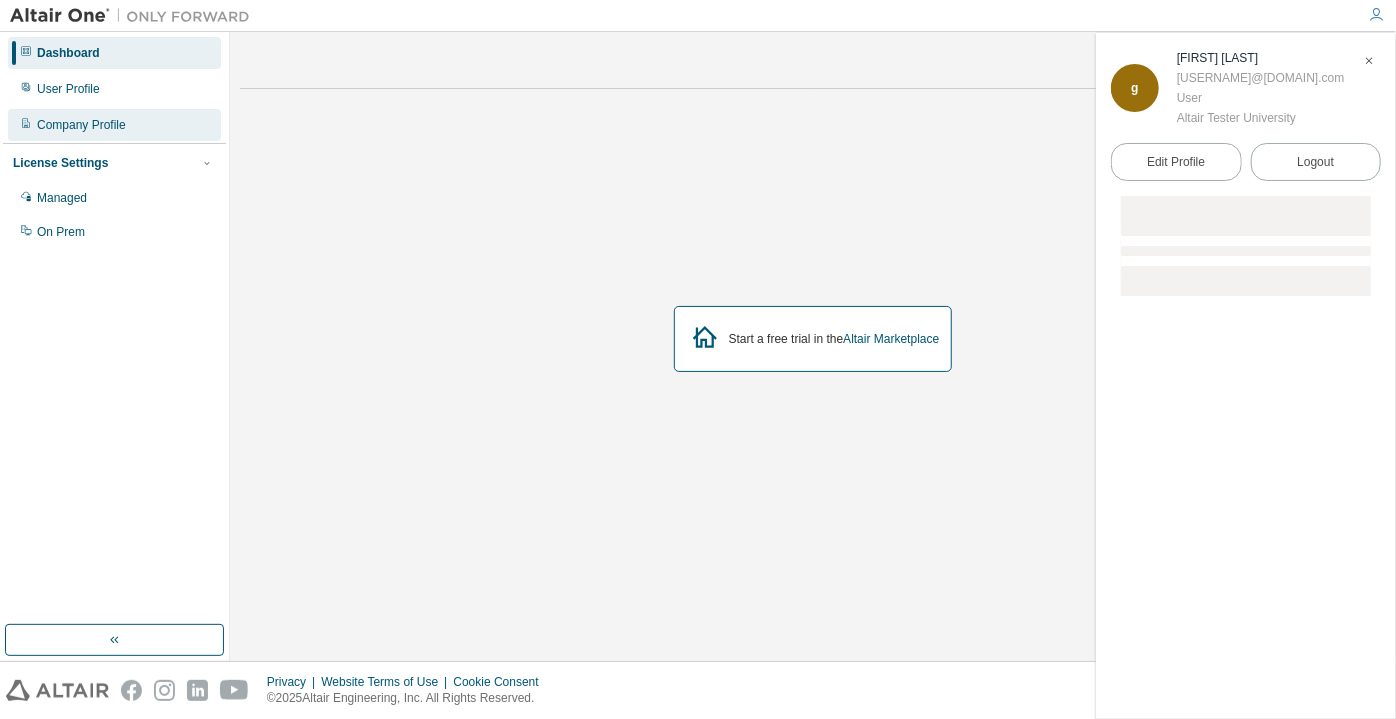 click on "Company Profile" at bounding box center [81, 125] 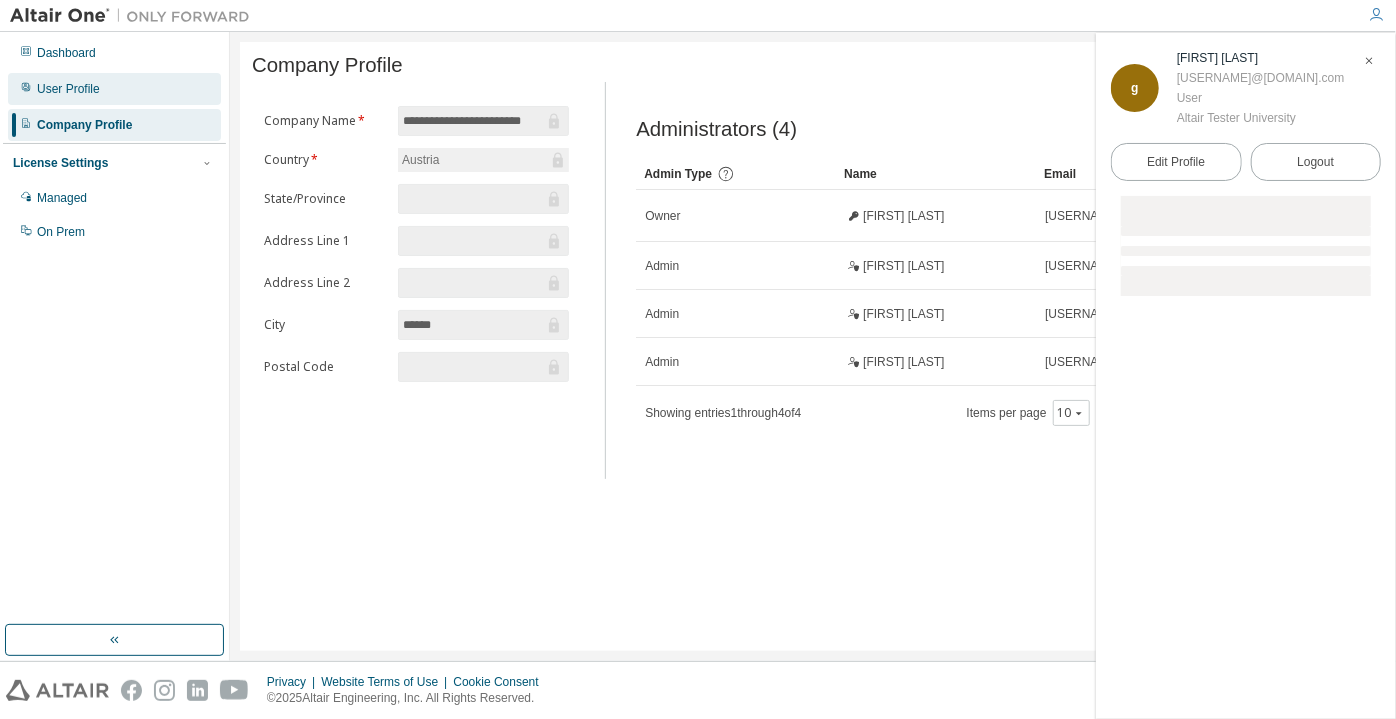 click on "User Profile" at bounding box center (68, 89) 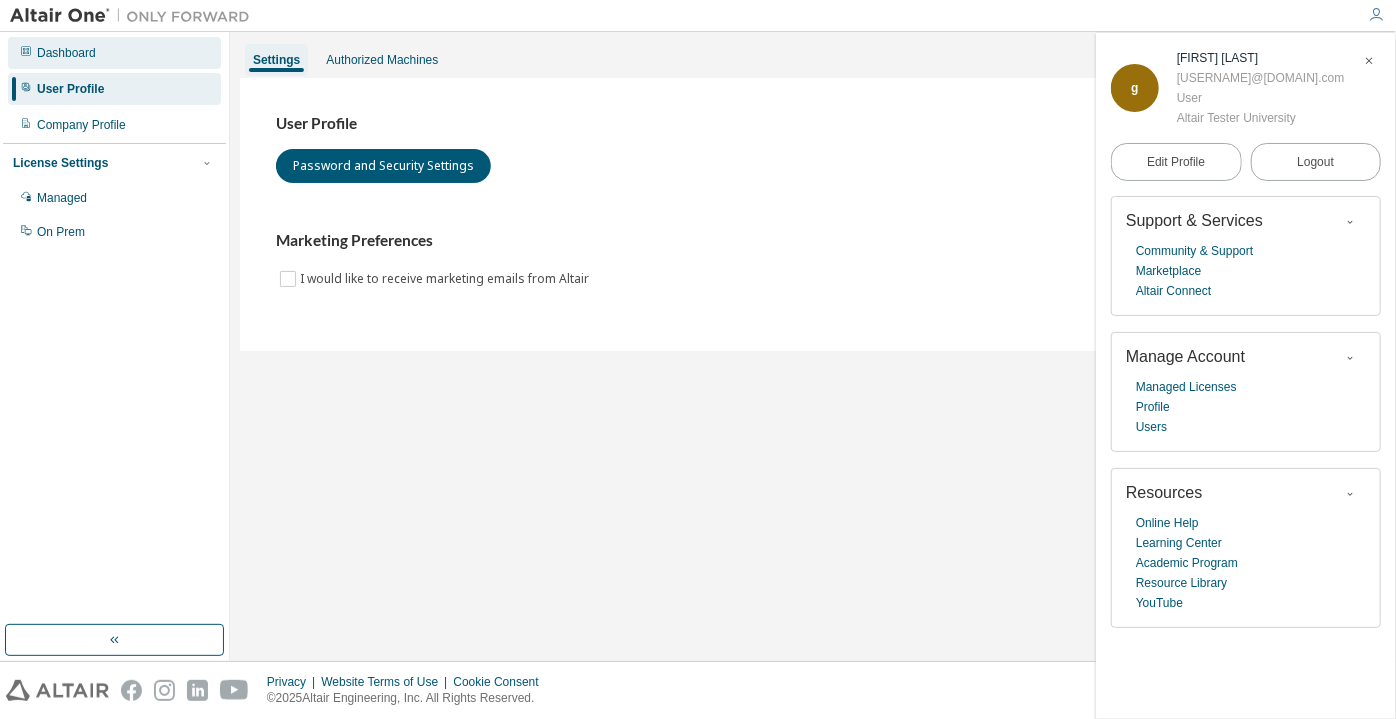 click on "Dashboard" at bounding box center (66, 53) 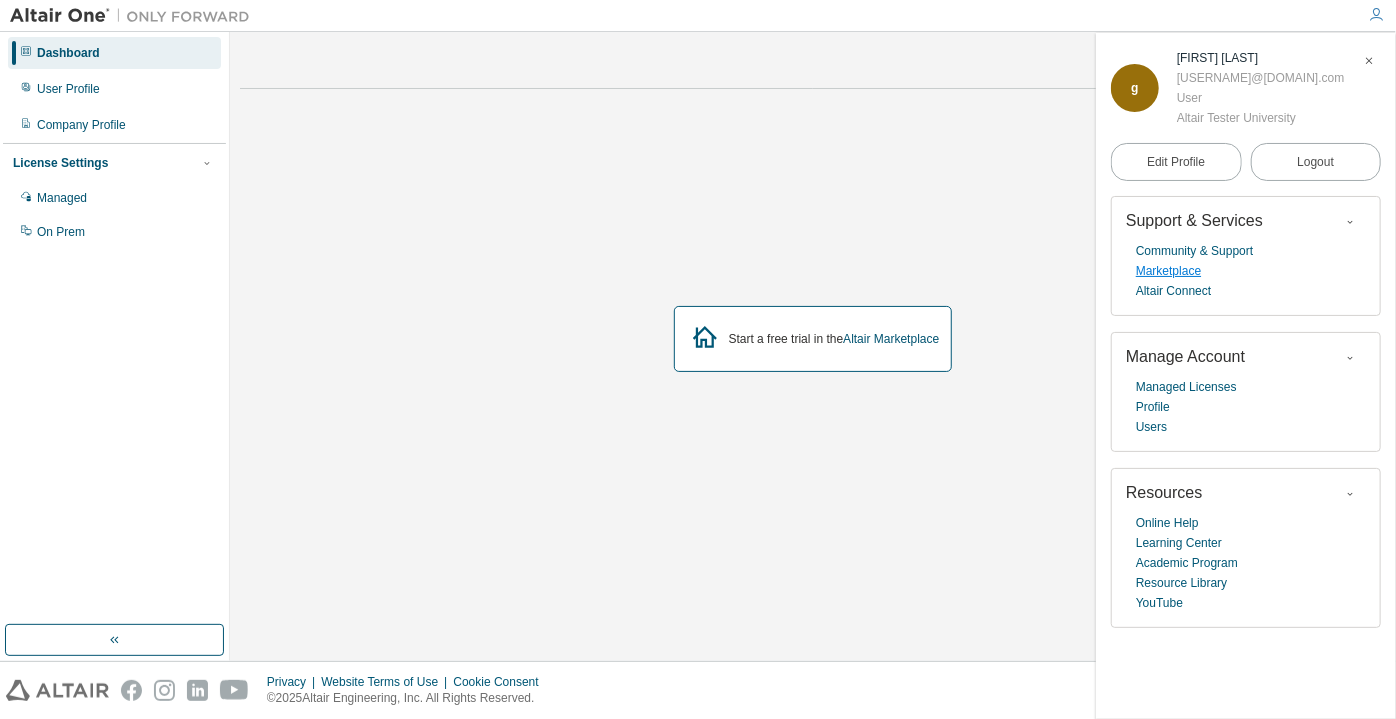 click on "Marketplace" at bounding box center [1168, 271] 